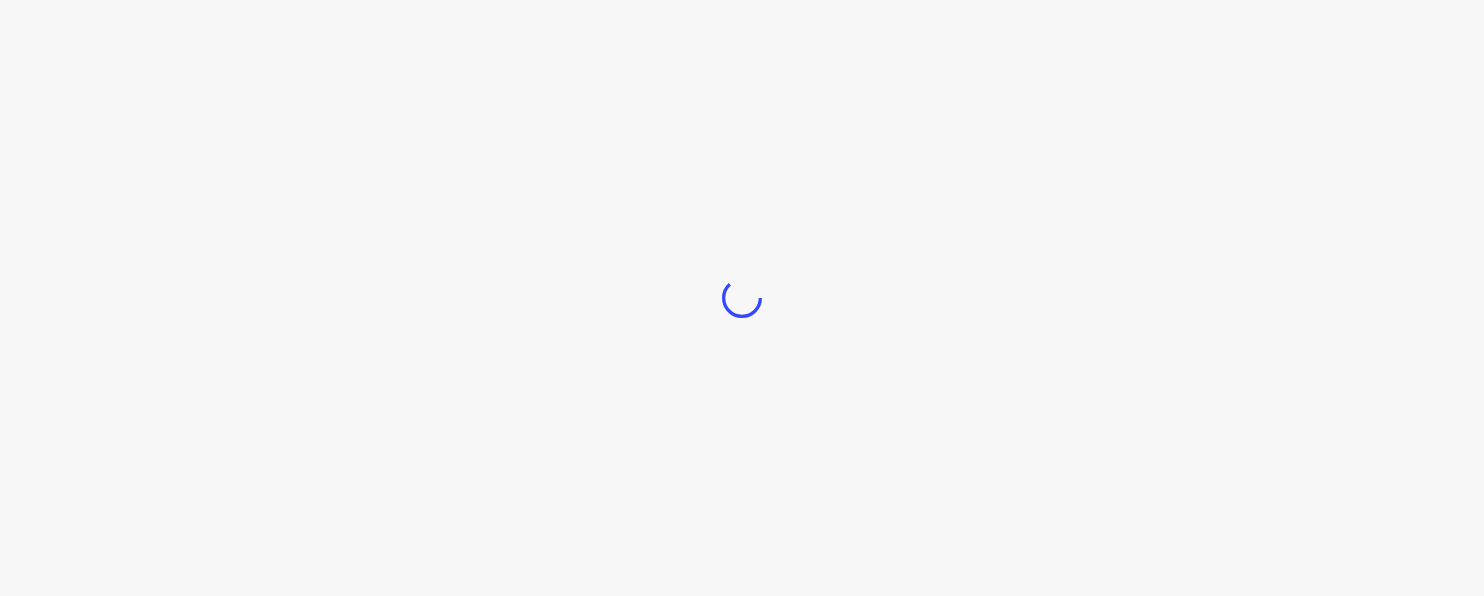 scroll, scrollTop: 0, scrollLeft: 0, axis: both 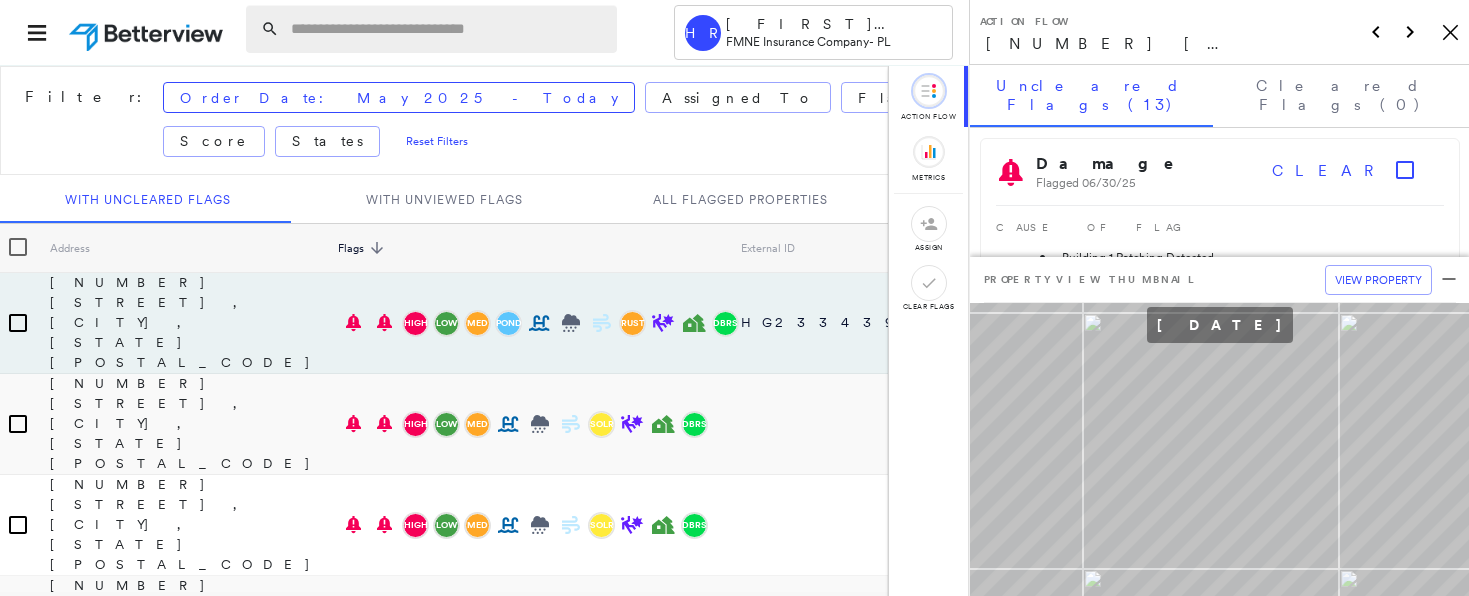 click at bounding box center [448, 29] 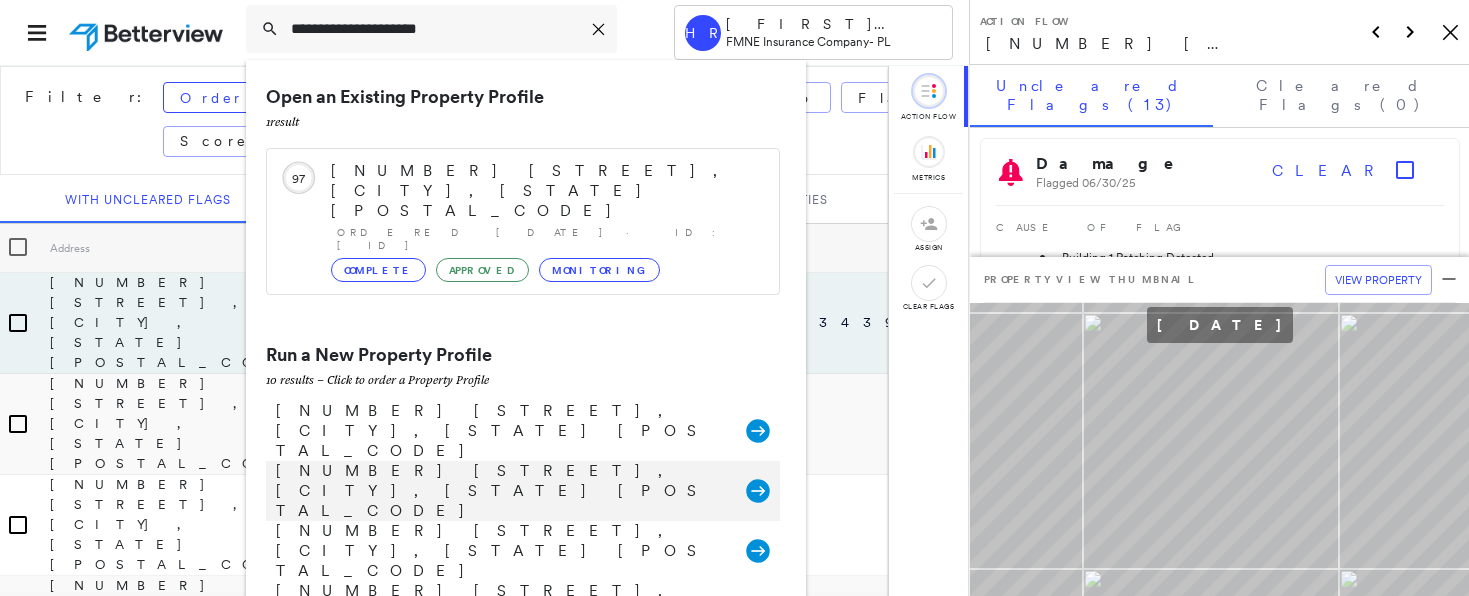 type on "**********" 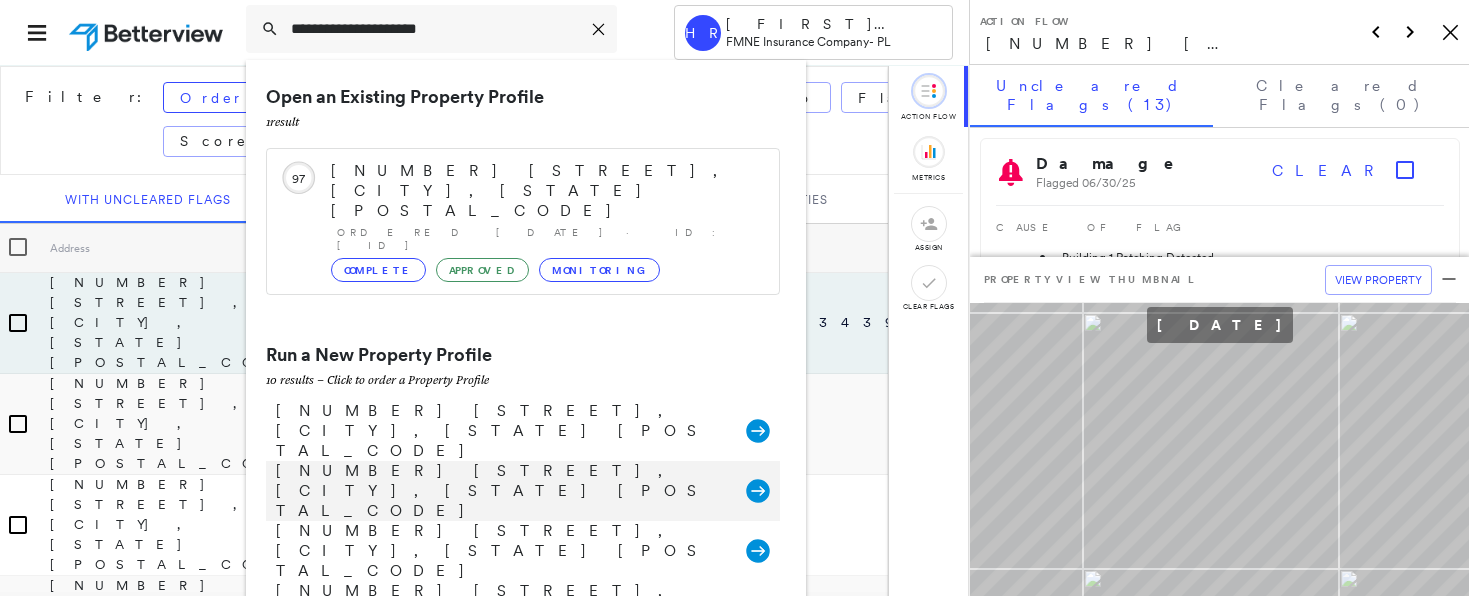 click on "[NUMBER] [STREET], [CITY], [STATE] [POSTAL_CODE] Group Created with Sketch." at bounding box center (523, 491) 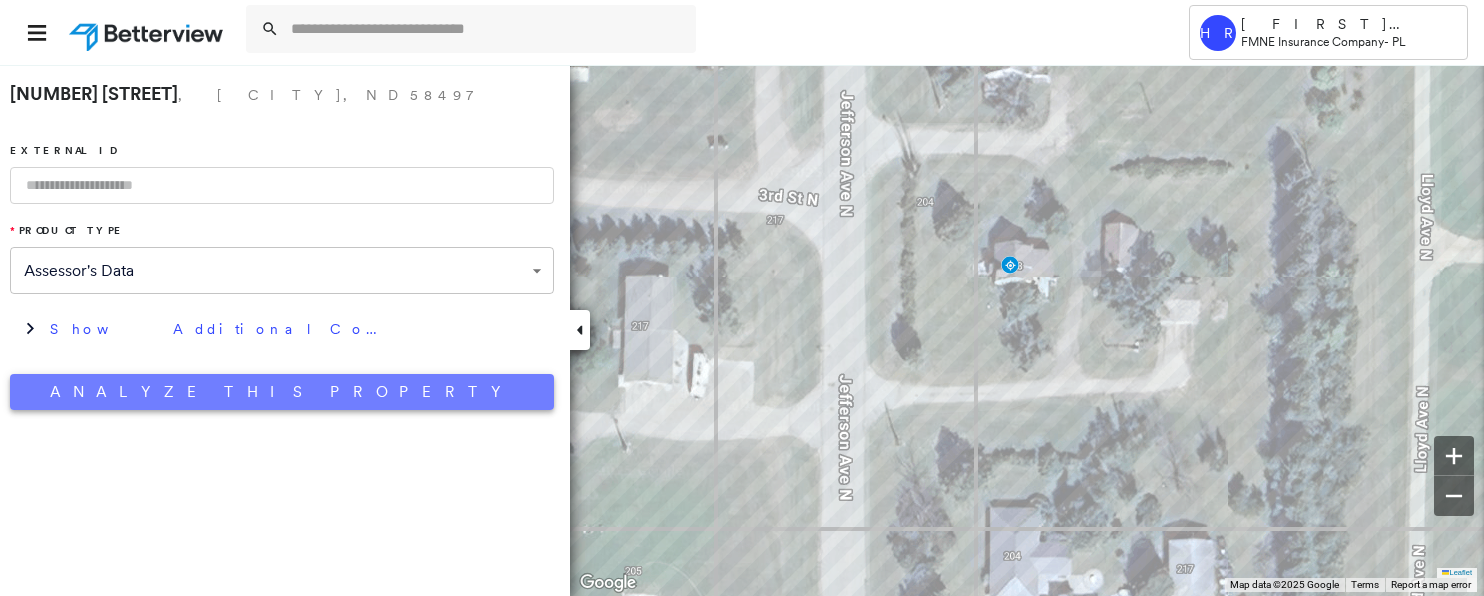 click on "Analyze This Property" at bounding box center (282, 392) 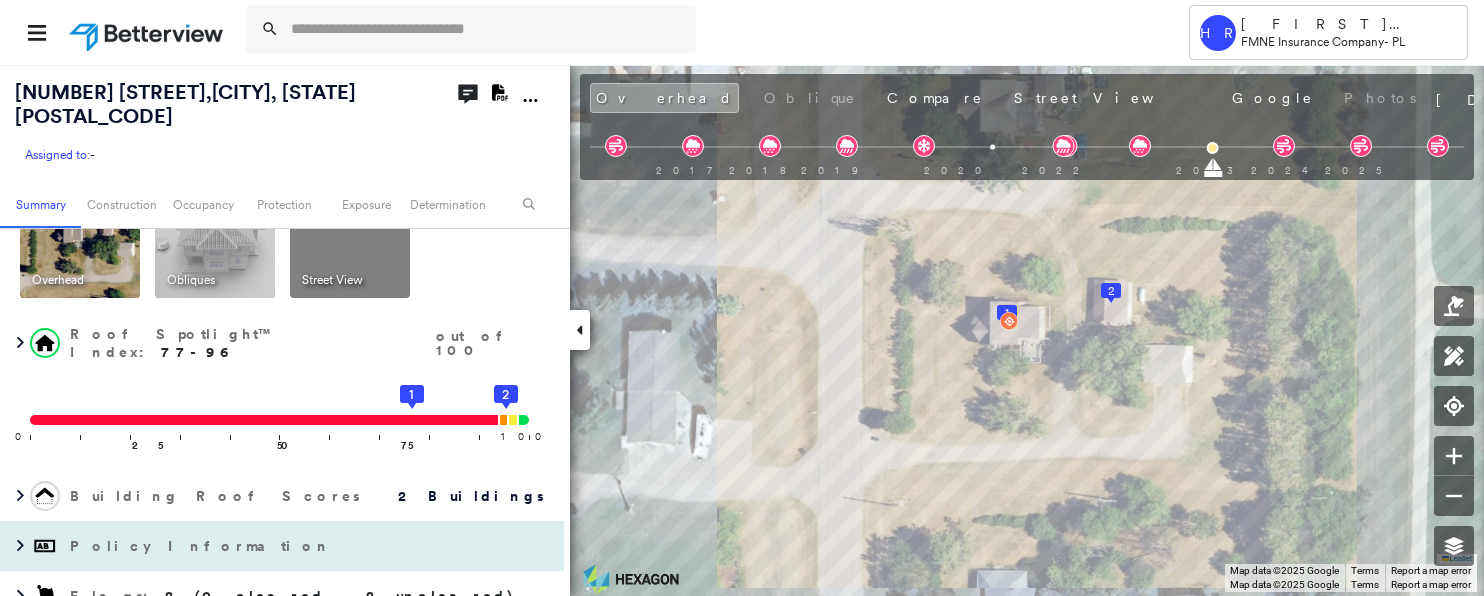 scroll, scrollTop: 100, scrollLeft: 0, axis: vertical 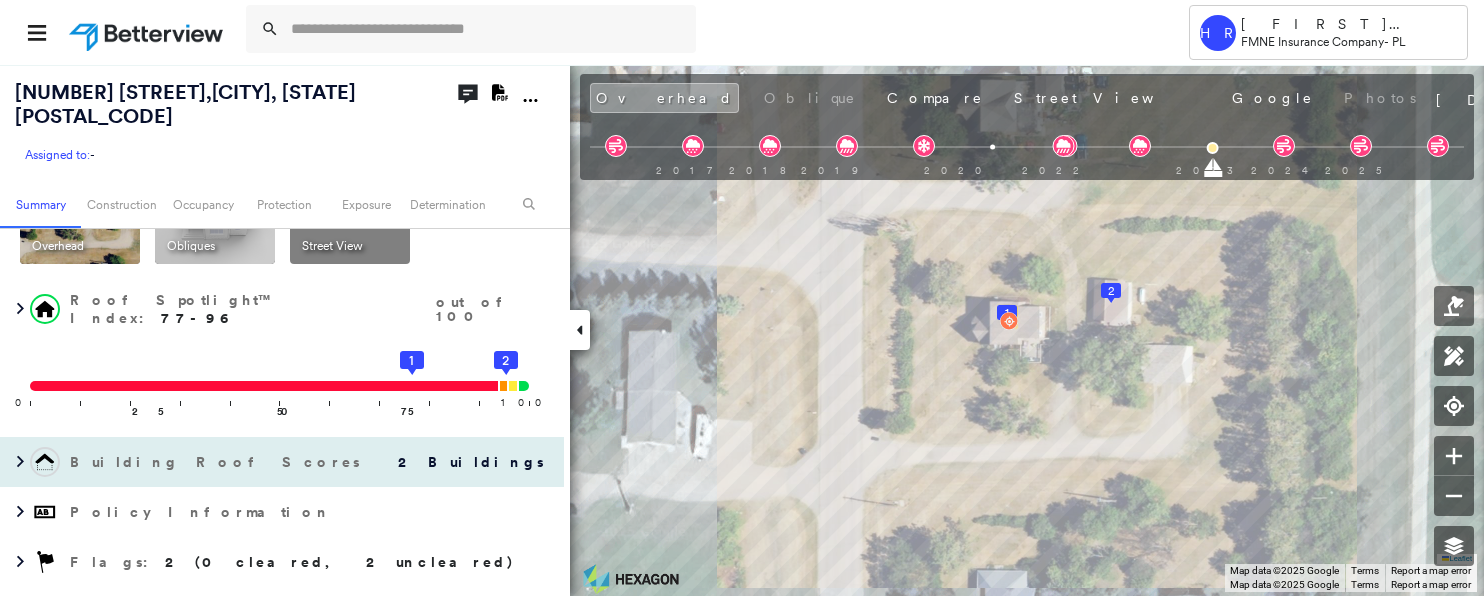 click on "Building Roof Scores 2 Buildings" at bounding box center (282, 462) 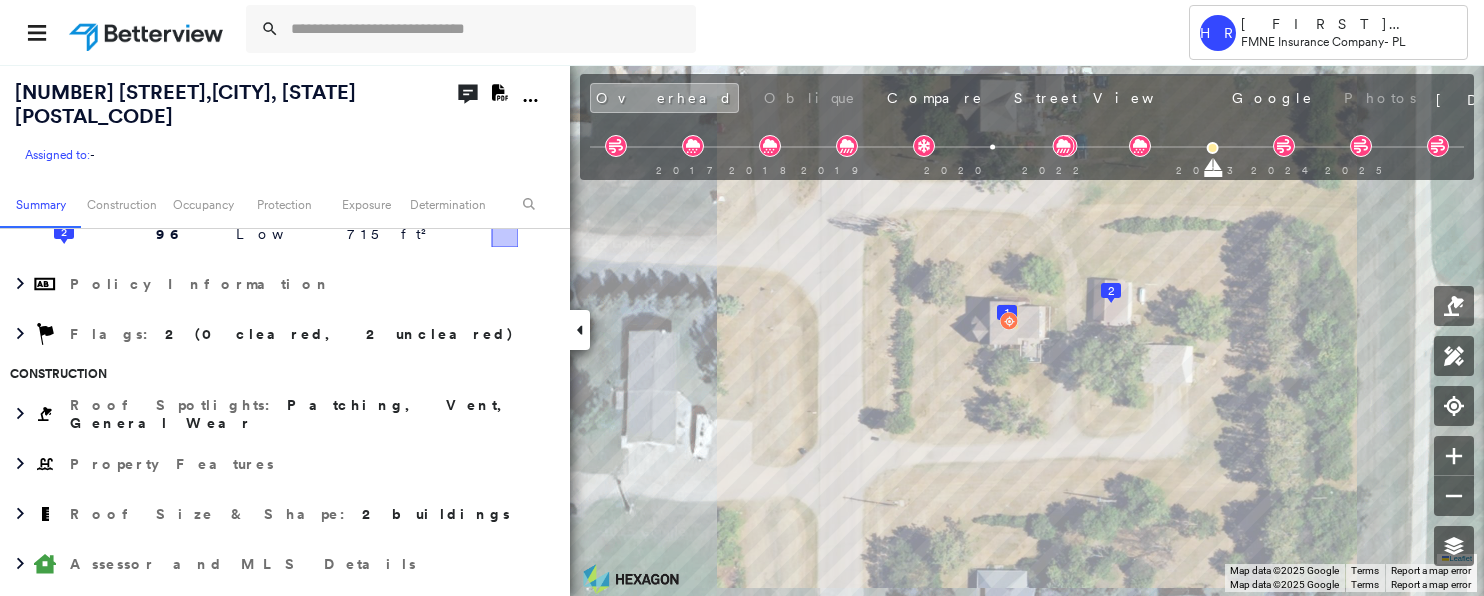 scroll, scrollTop: 500, scrollLeft: 0, axis: vertical 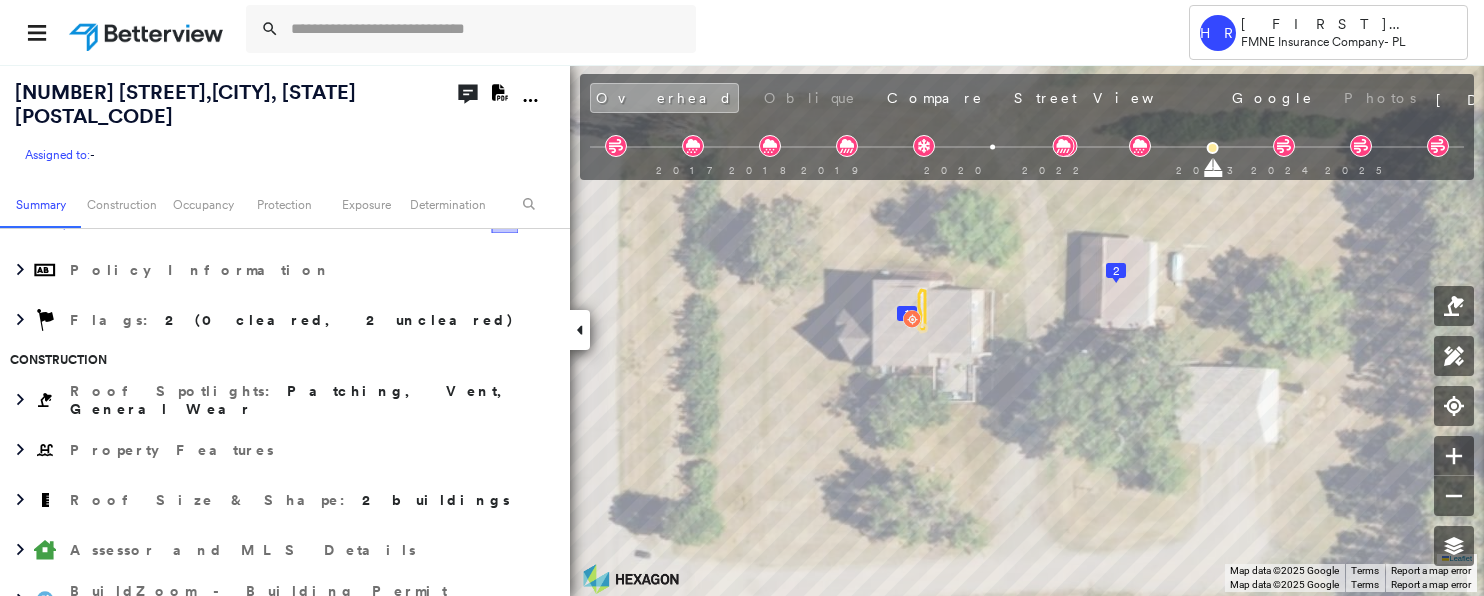 drag, startPoint x: 789, startPoint y: 43, endPoint x: 529, endPoint y: 104, distance: 267.0599 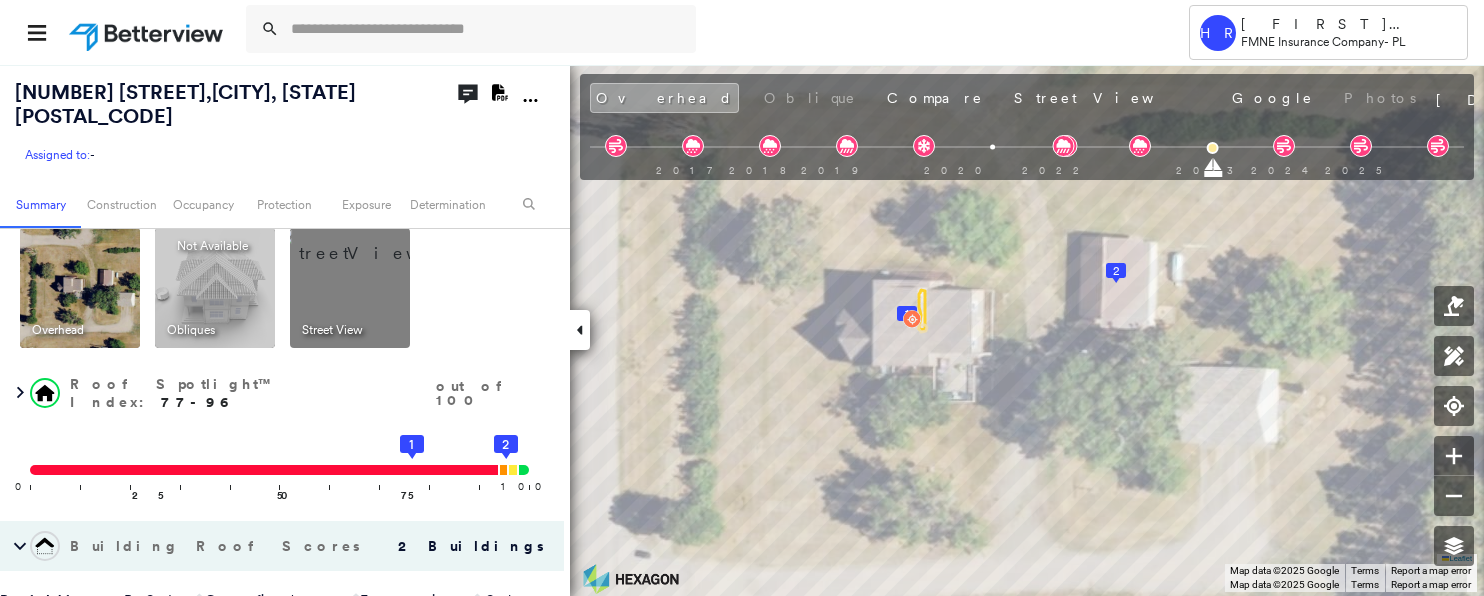 scroll, scrollTop: 0, scrollLeft: 0, axis: both 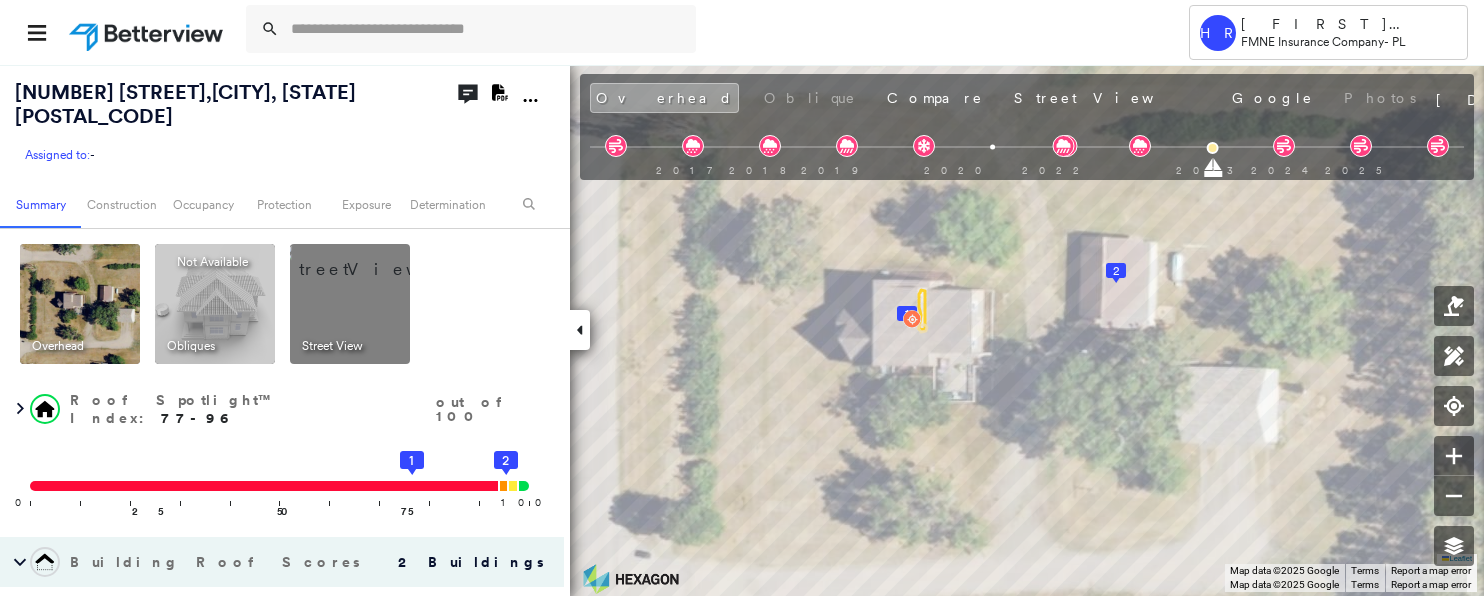 click 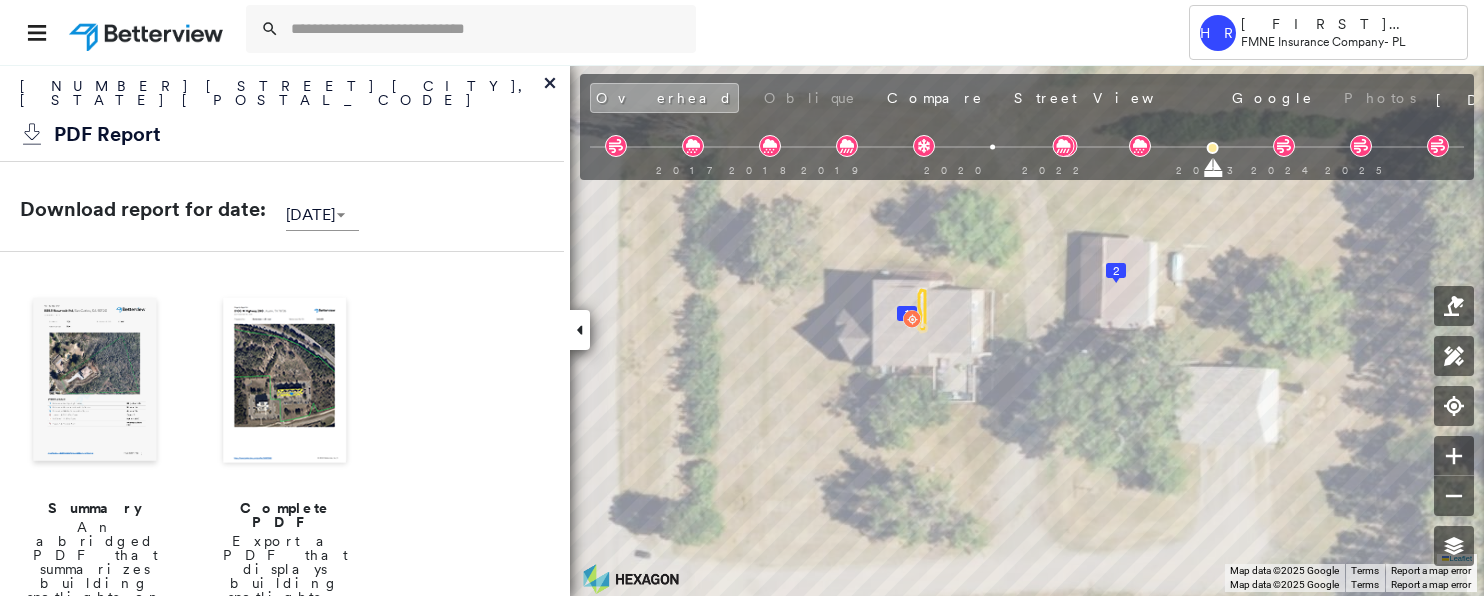click at bounding box center [285, 382] 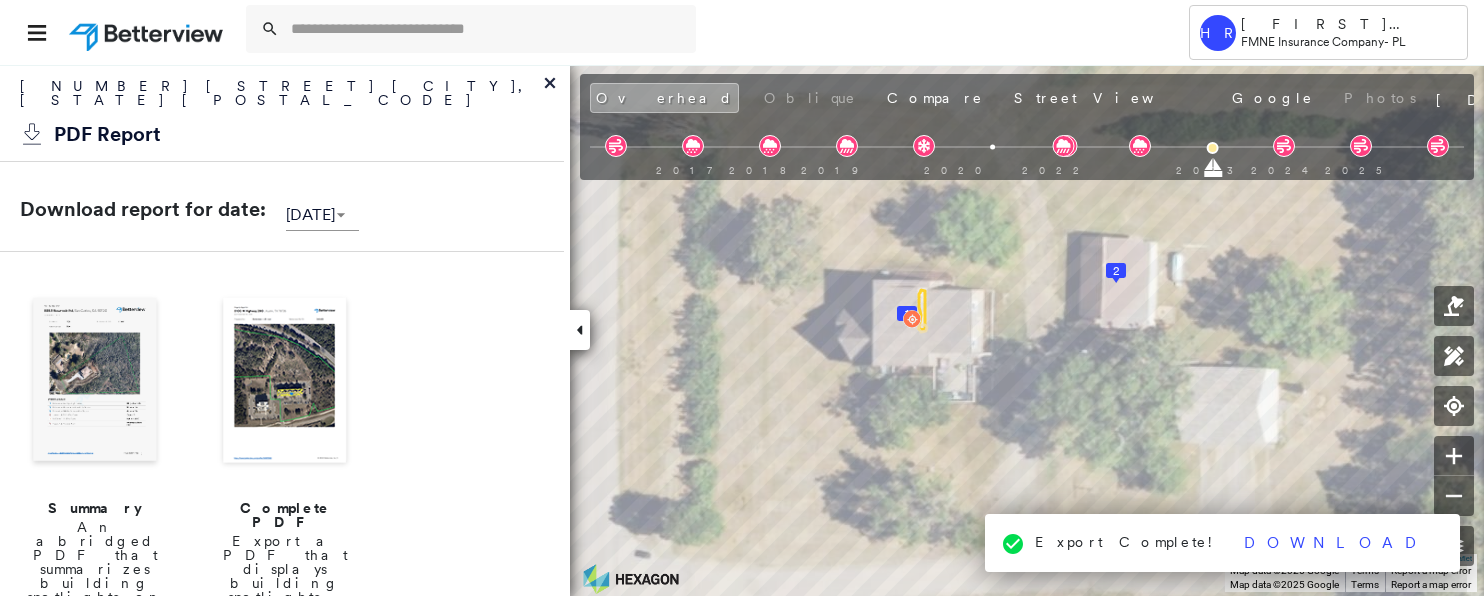 click at bounding box center (689, 32) 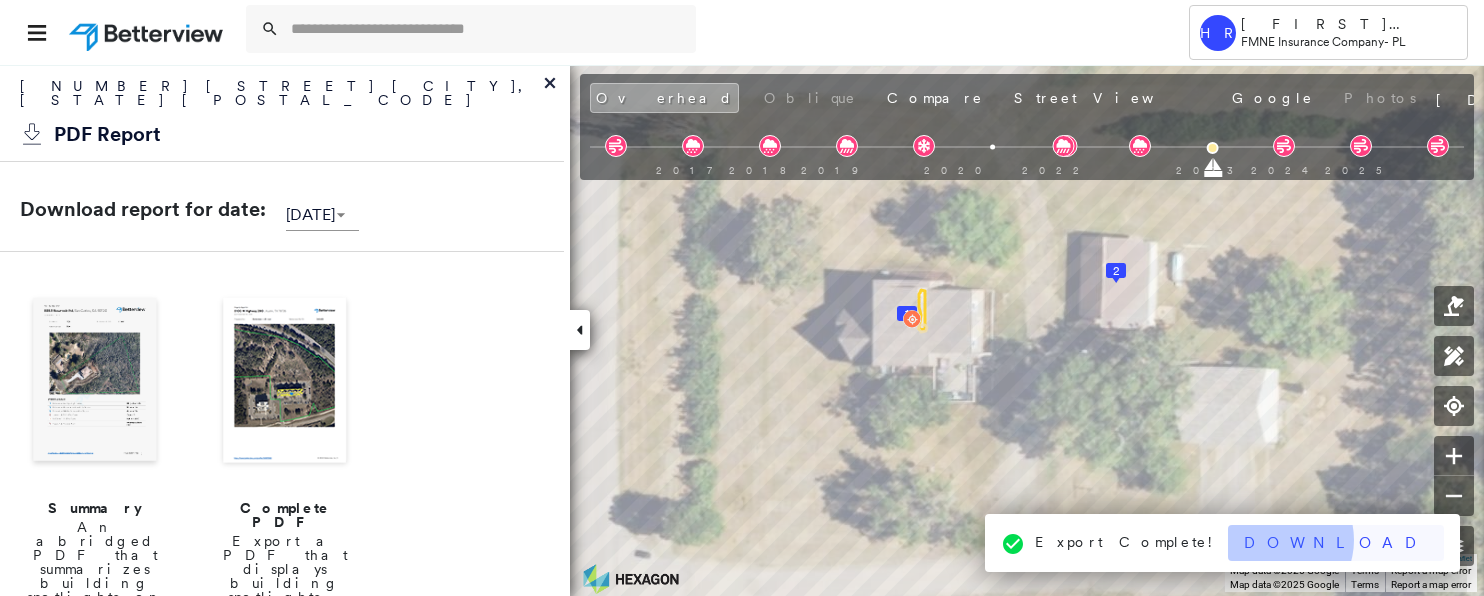 drag, startPoint x: 1367, startPoint y: 540, endPoint x: 1356, endPoint y: 541, distance: 11.045361 